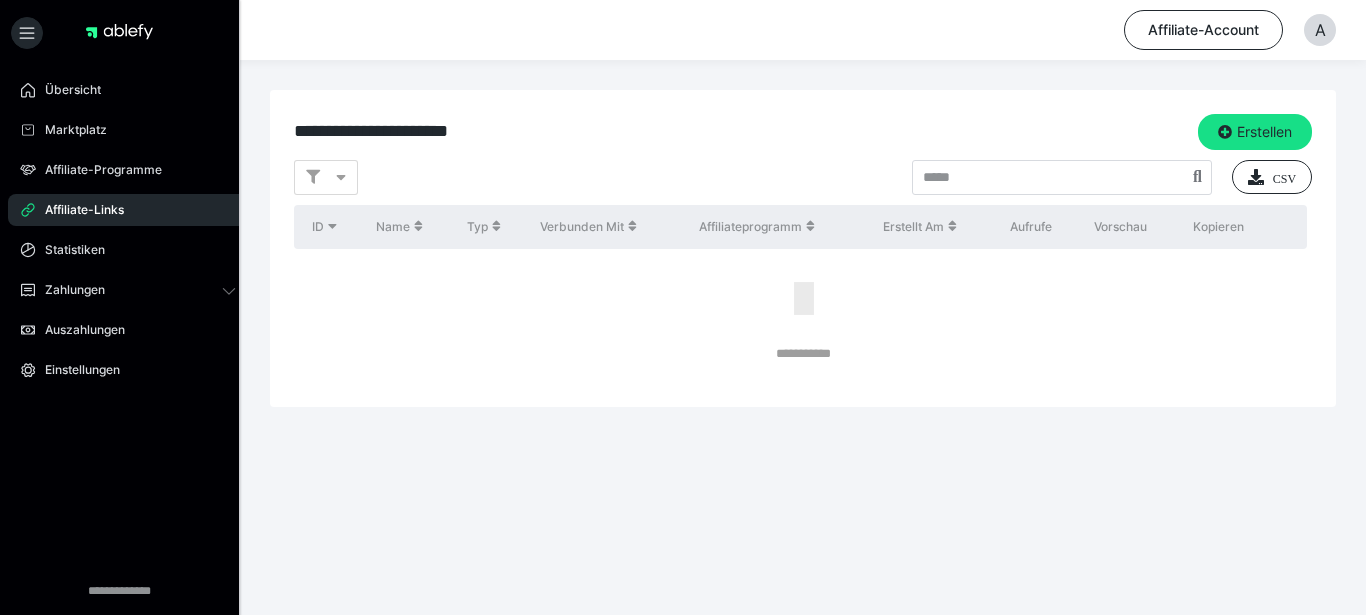 scroll, scrollTop: 0, scrollLeft: 0, axis: both 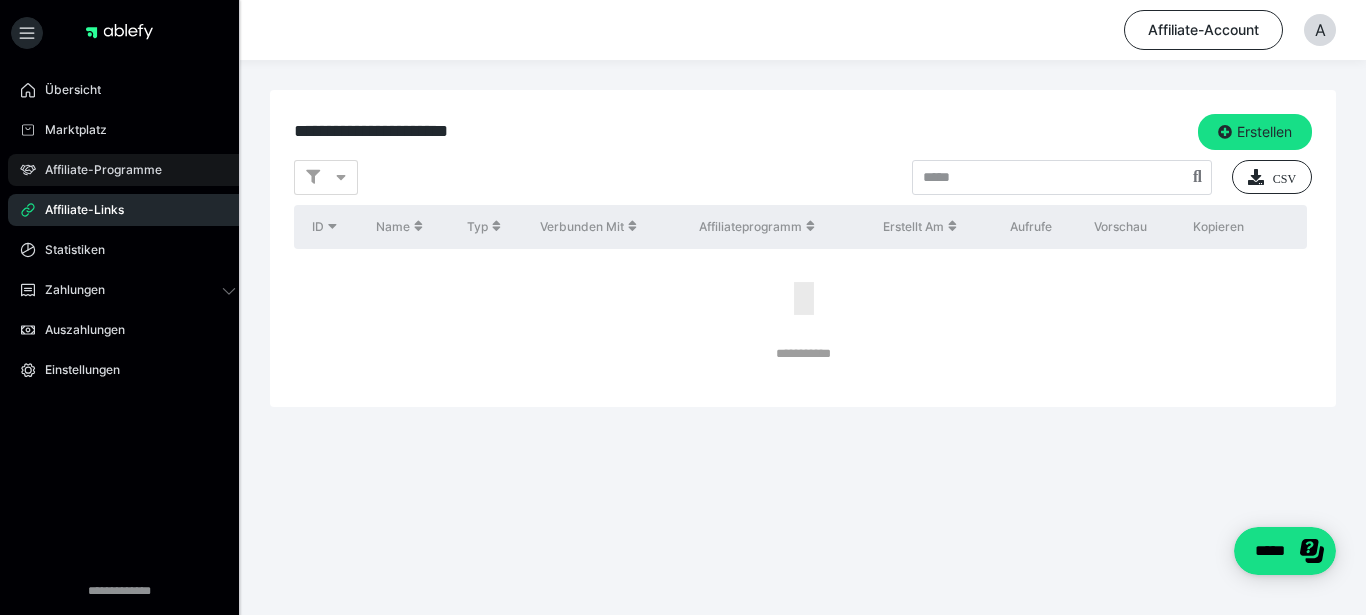 click on "Affiliate-Programme" at bounding box center (96, 170) 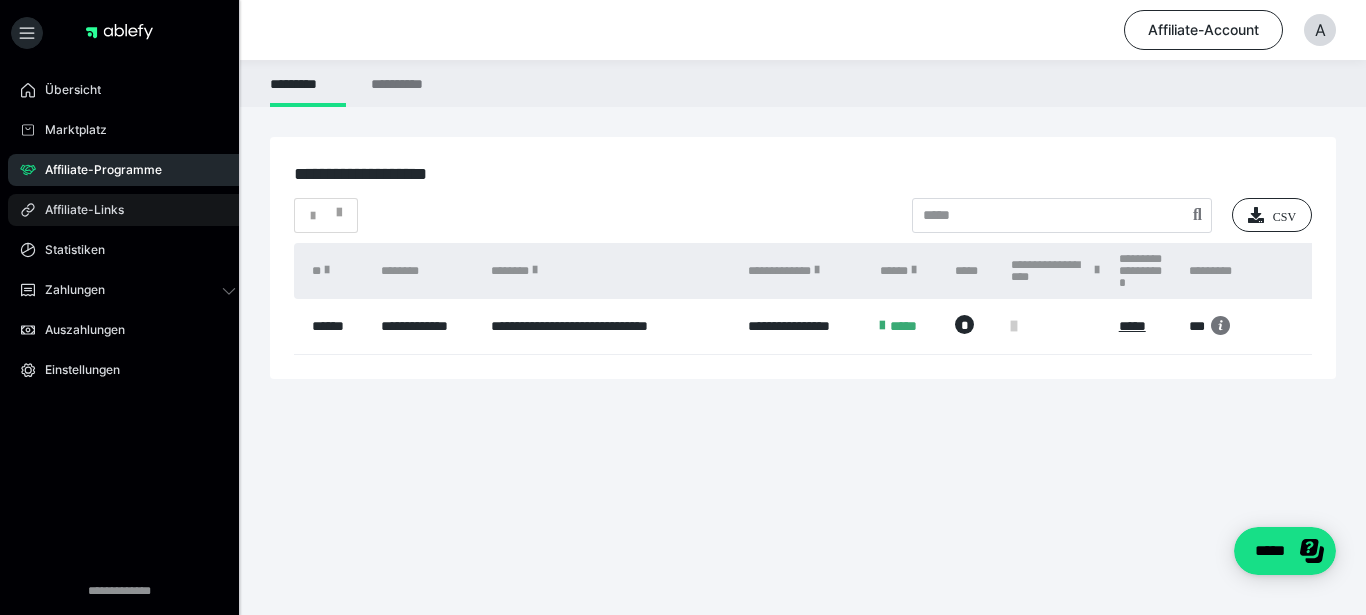 click on "Affiliate-Links" at bounding box center [77, 210] 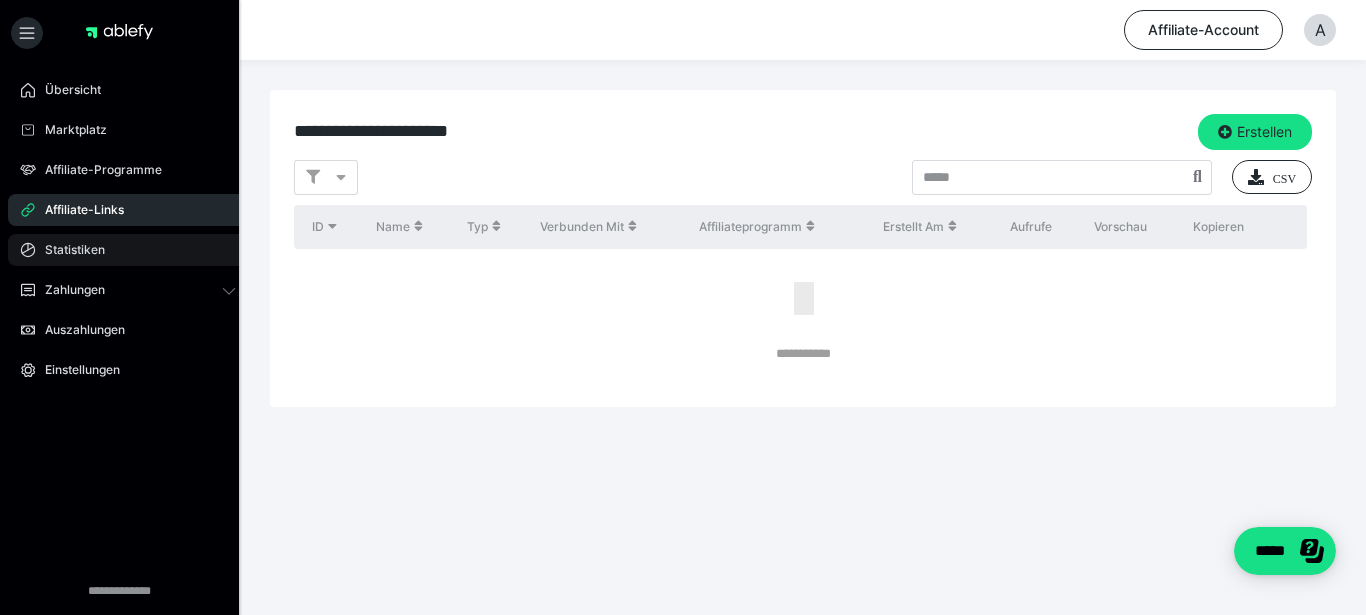 click on "Statistiken" at bounding box center [68, 250] 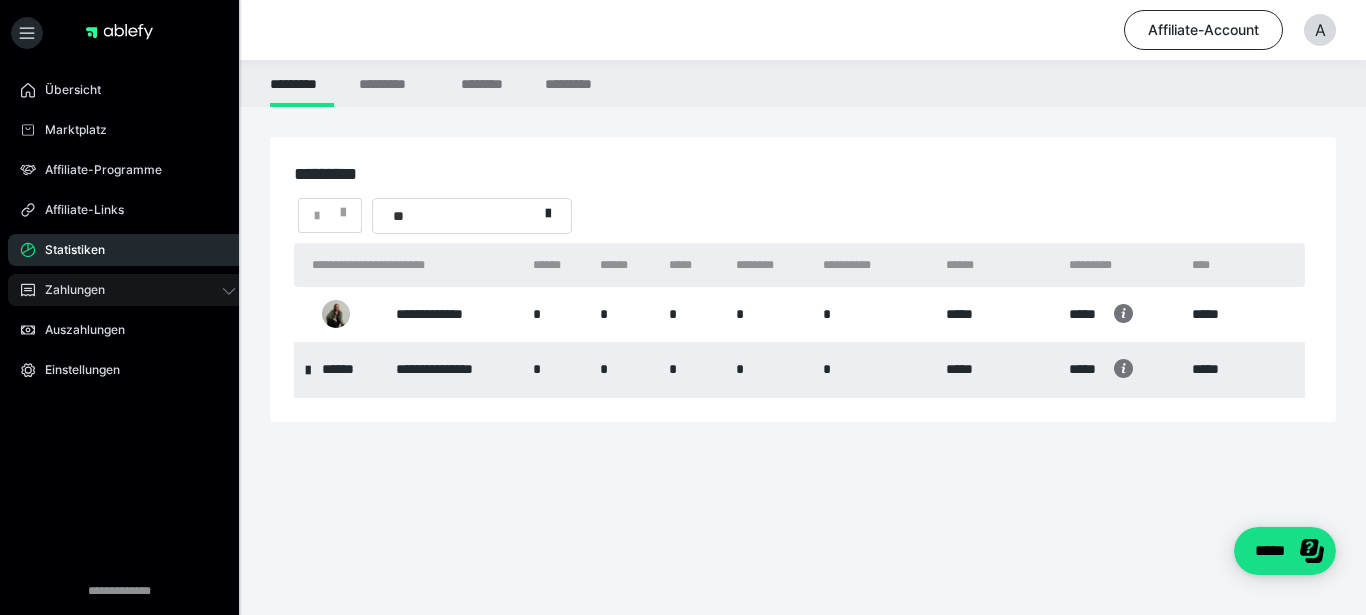 click on "Zahlungen" at bounding box center (68, 290) 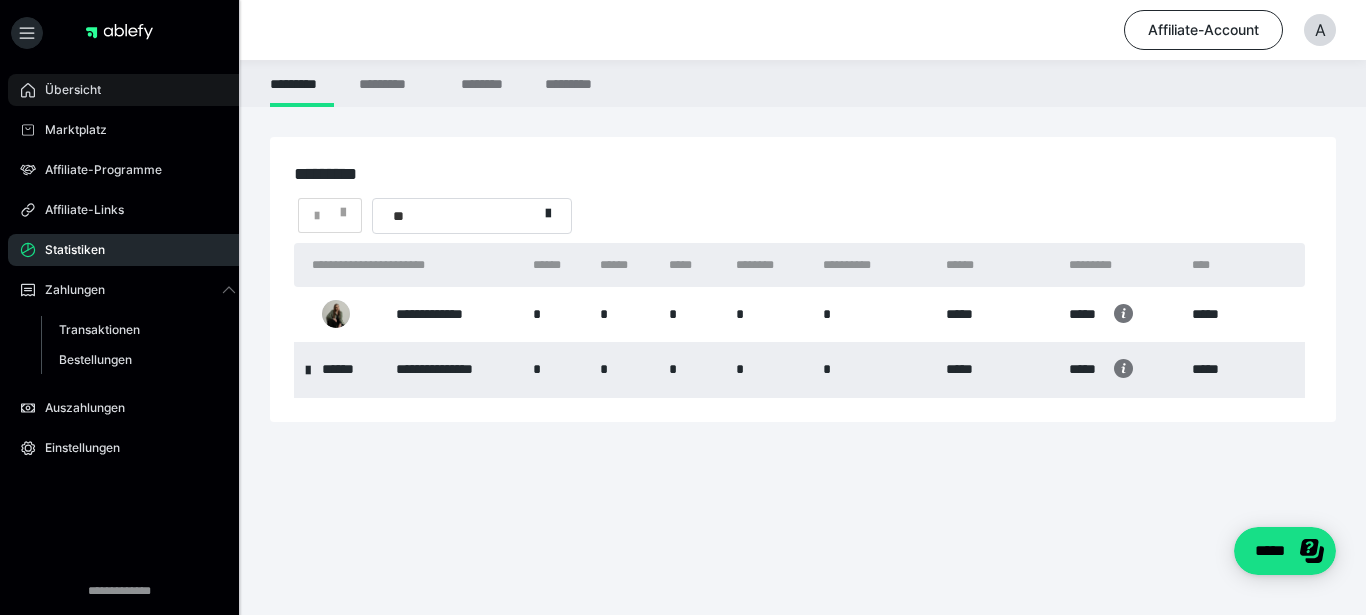 click on "Übersicht" at bounding box center (66, 90) 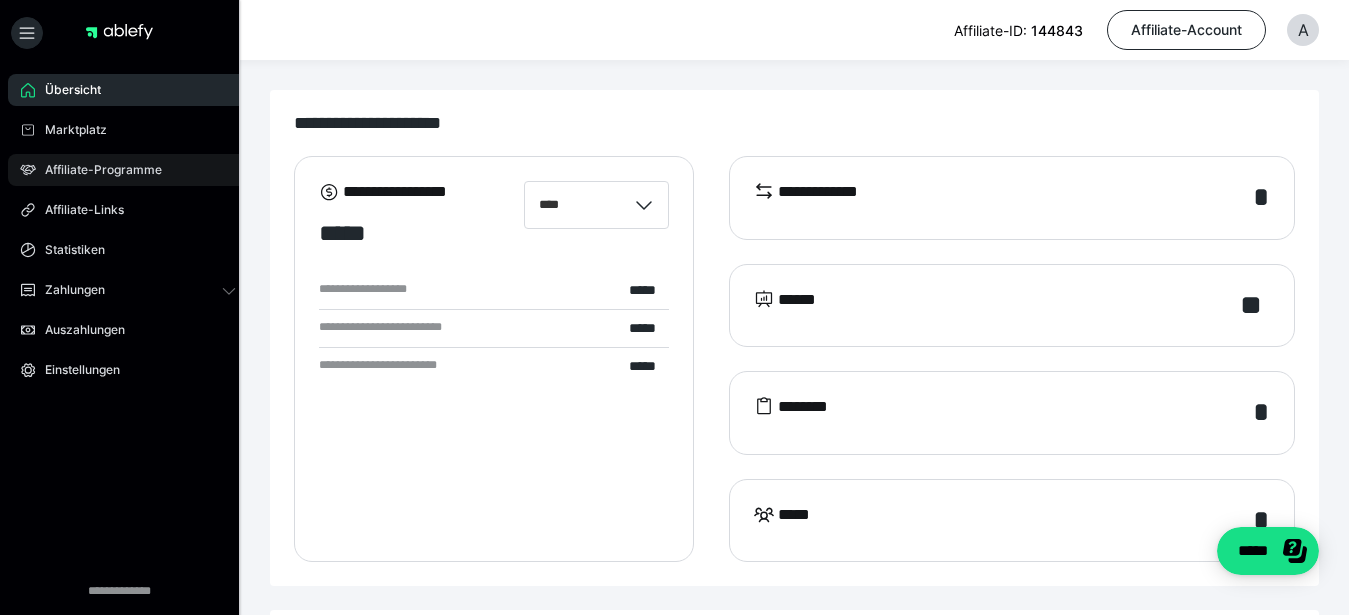click on "Affiliate-Programme" at bounding box center [96, 170] 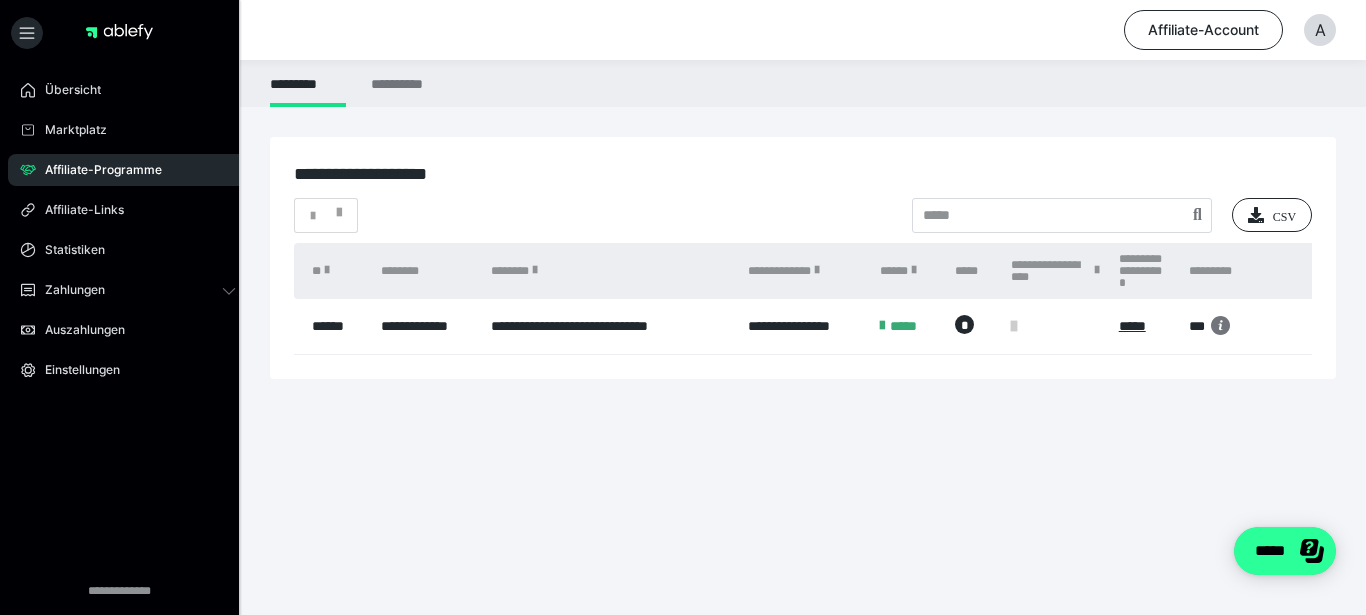 click on "*****" 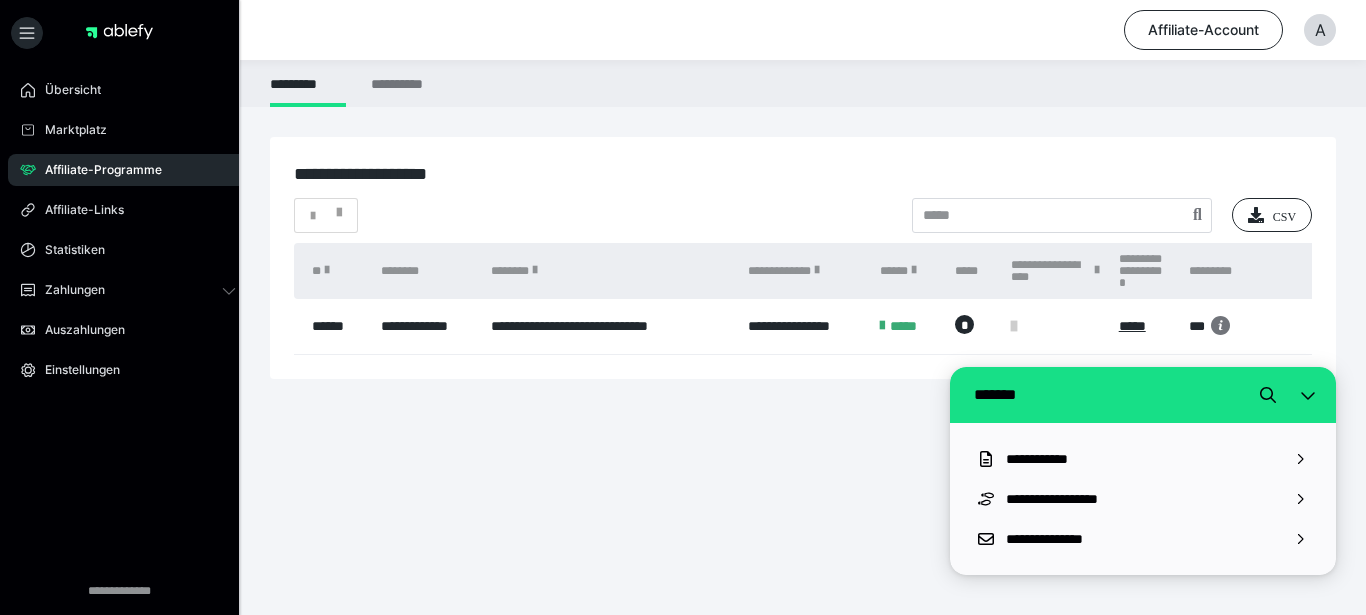 click on "**********" at bounding box center [803, 293] 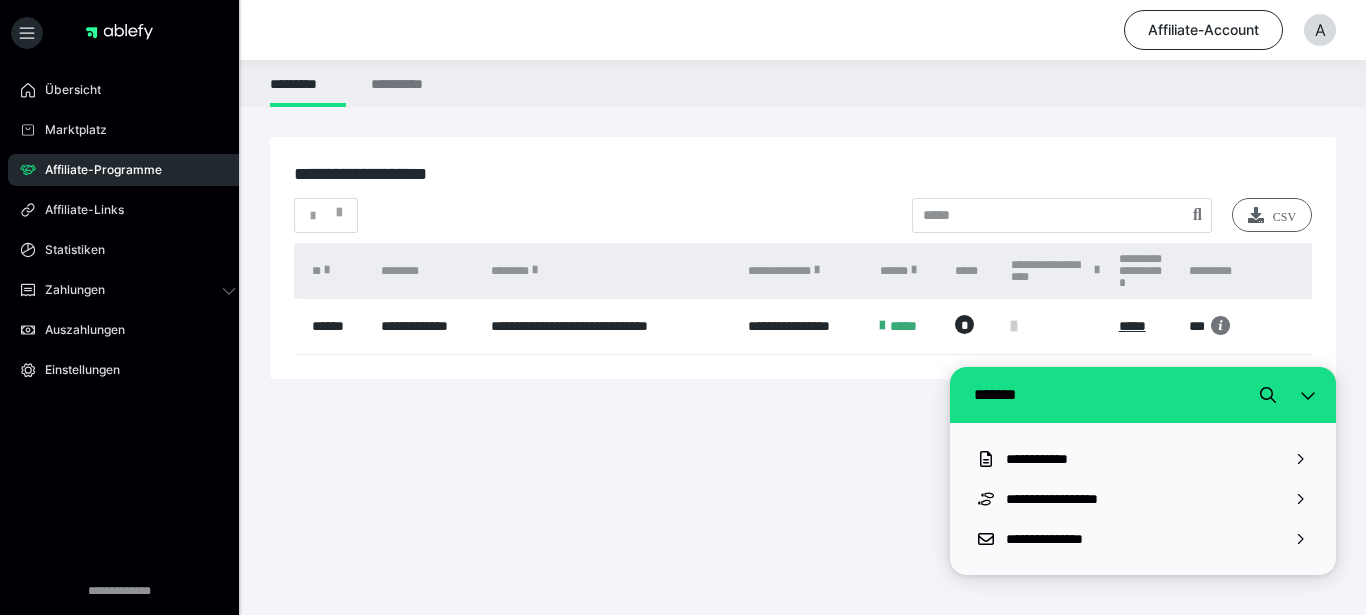 click on "CSV" at bounding box center [1272, 215] 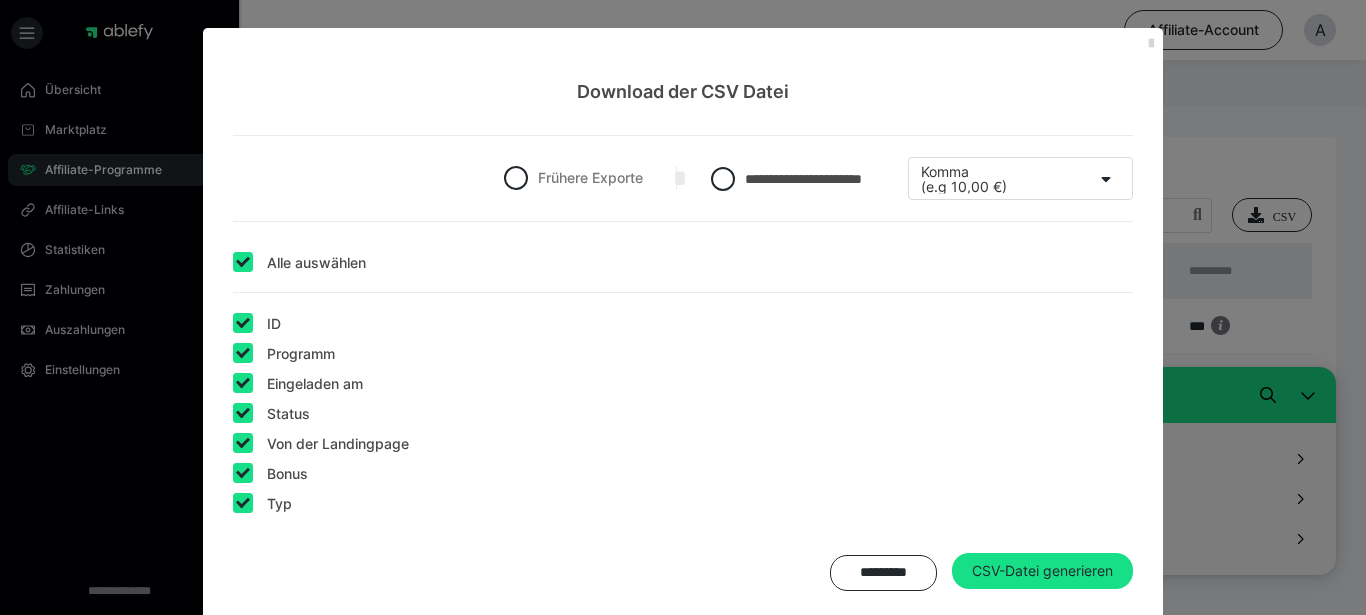 click at bounding box center (1151, 44) 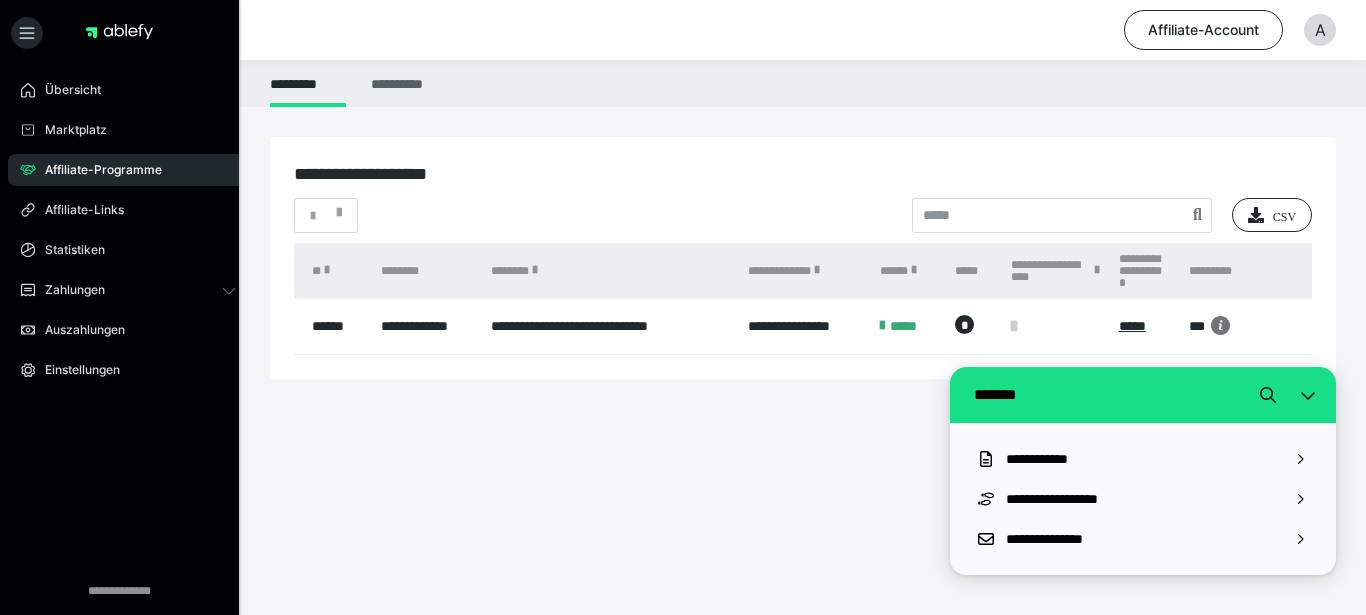 click on "**********" at bounding box center (400, 83) 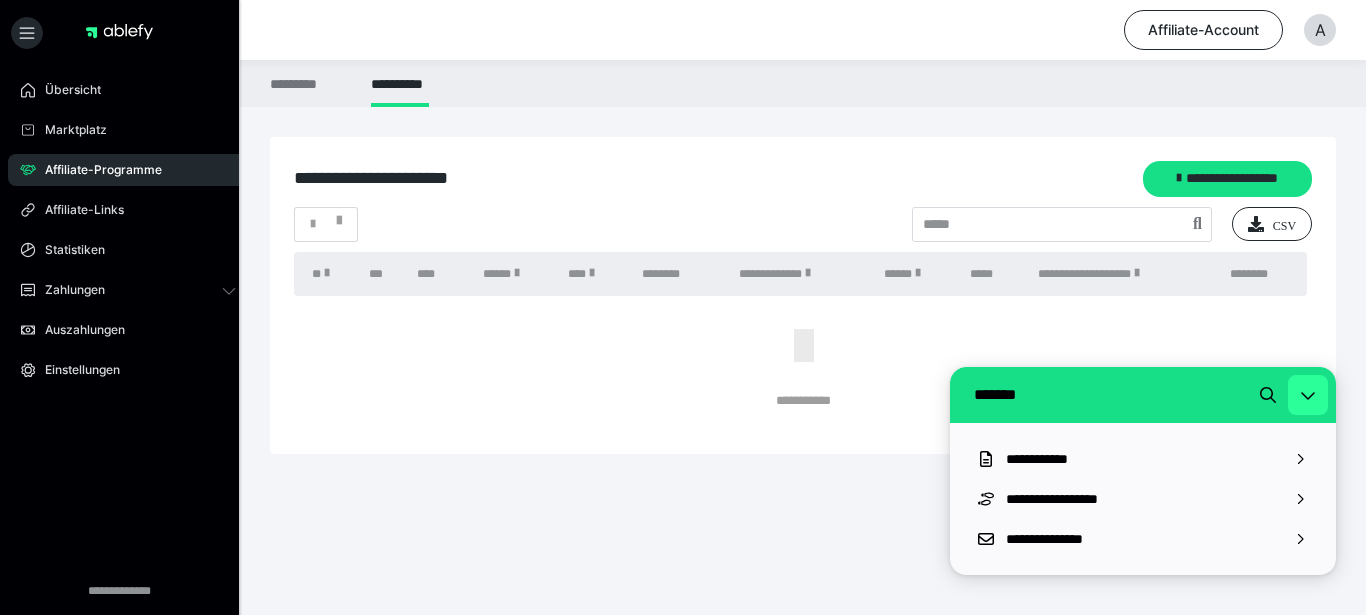 click 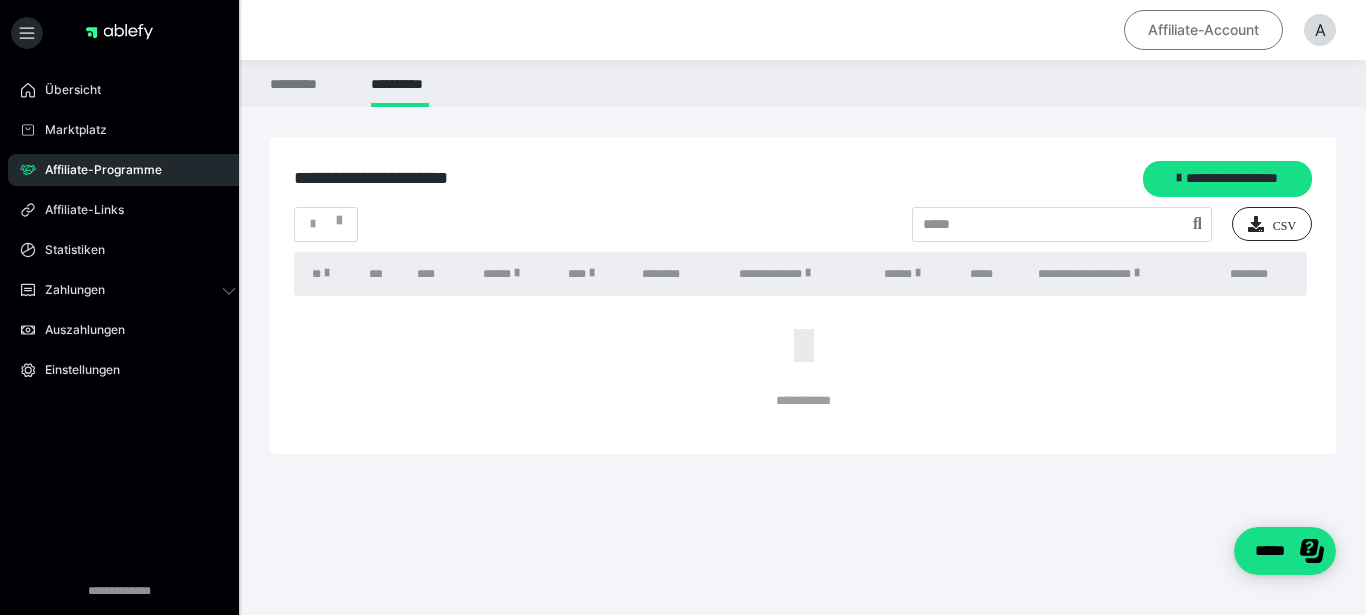 click on "Affiliate-Account" at bounding box center (1203, 30) 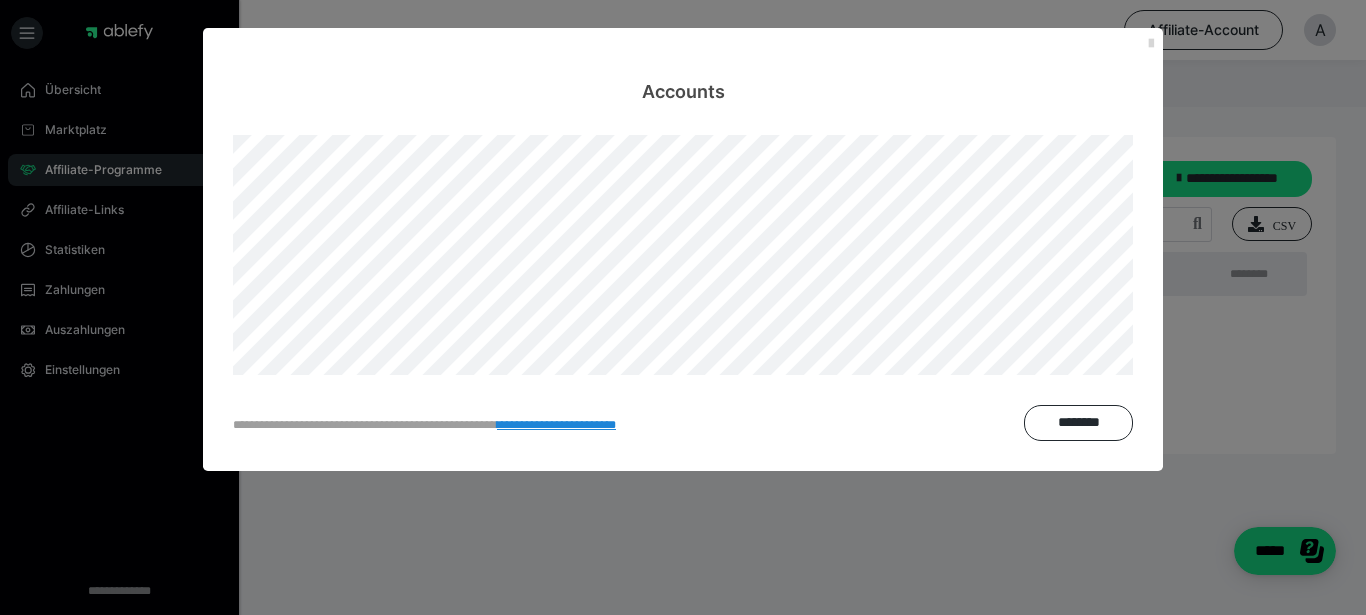 click at bounding box center (1151, 44) 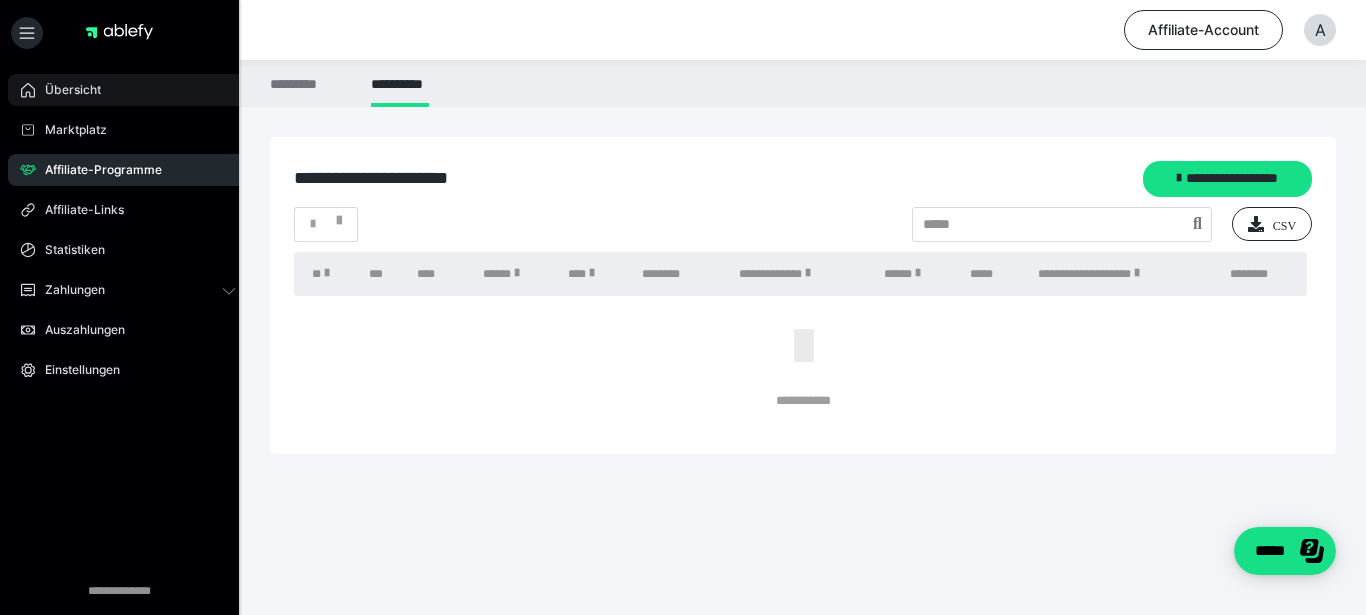 click on "Übersicht" at bounding box center [66, 90] 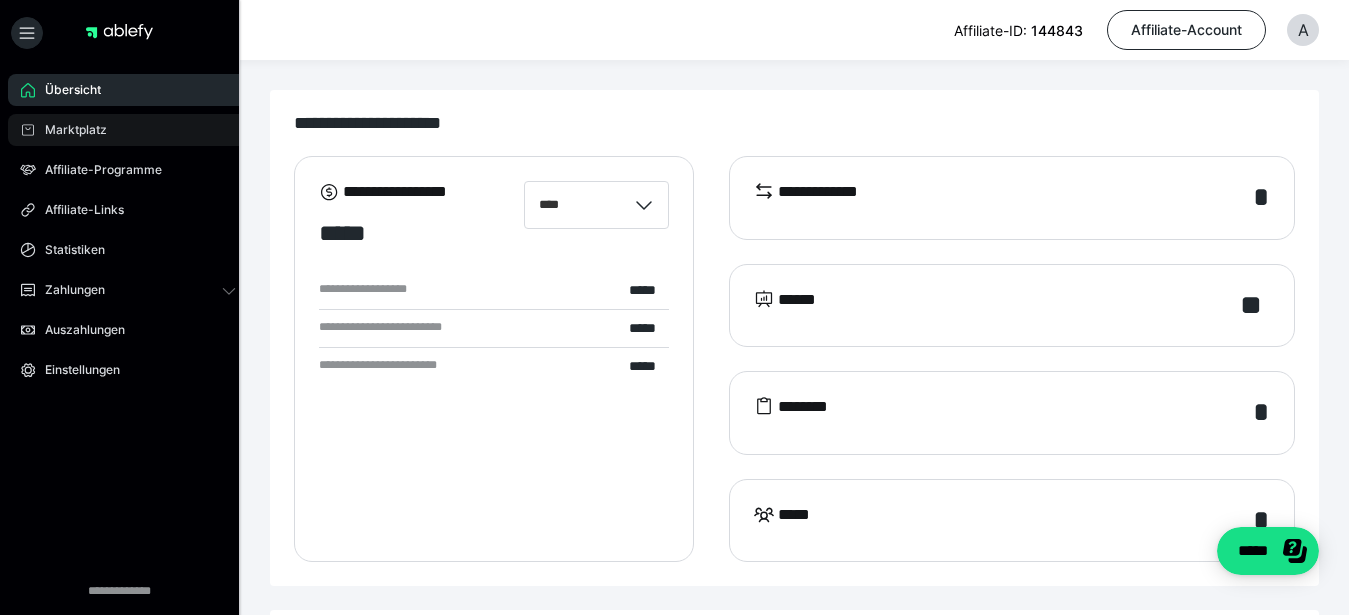 click on "Marktplatz" at bounding box center [69, 130] 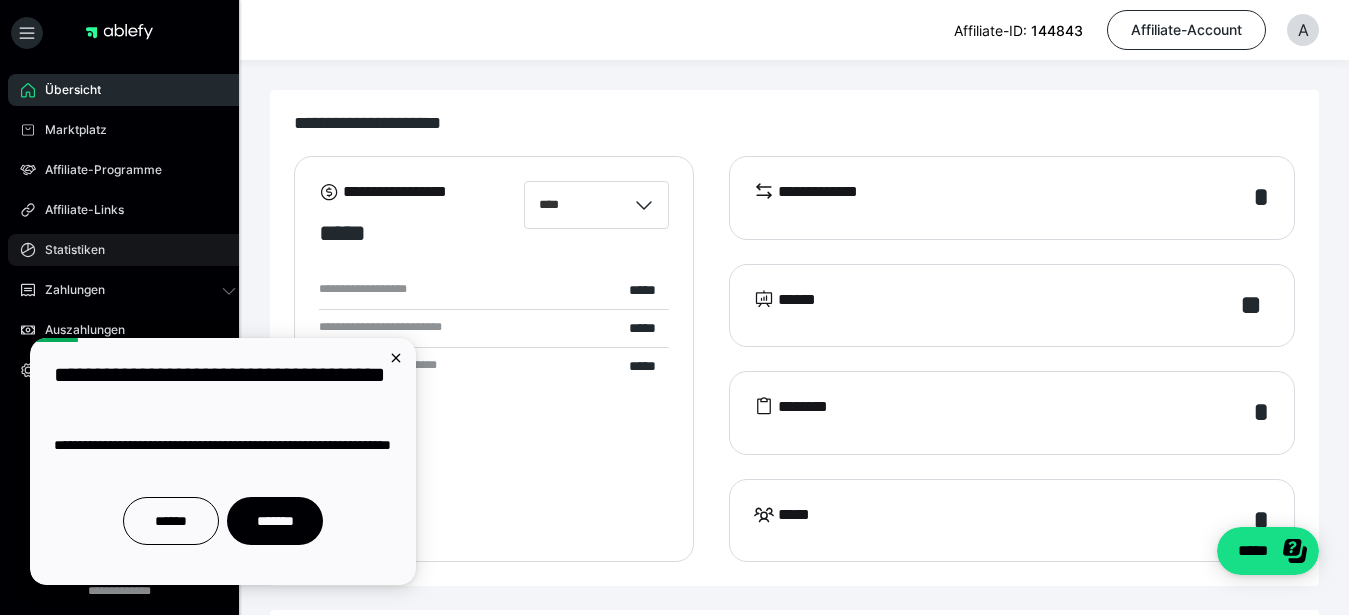 scroll, scrollTop: 0, scrollLeft: 0, axis: both 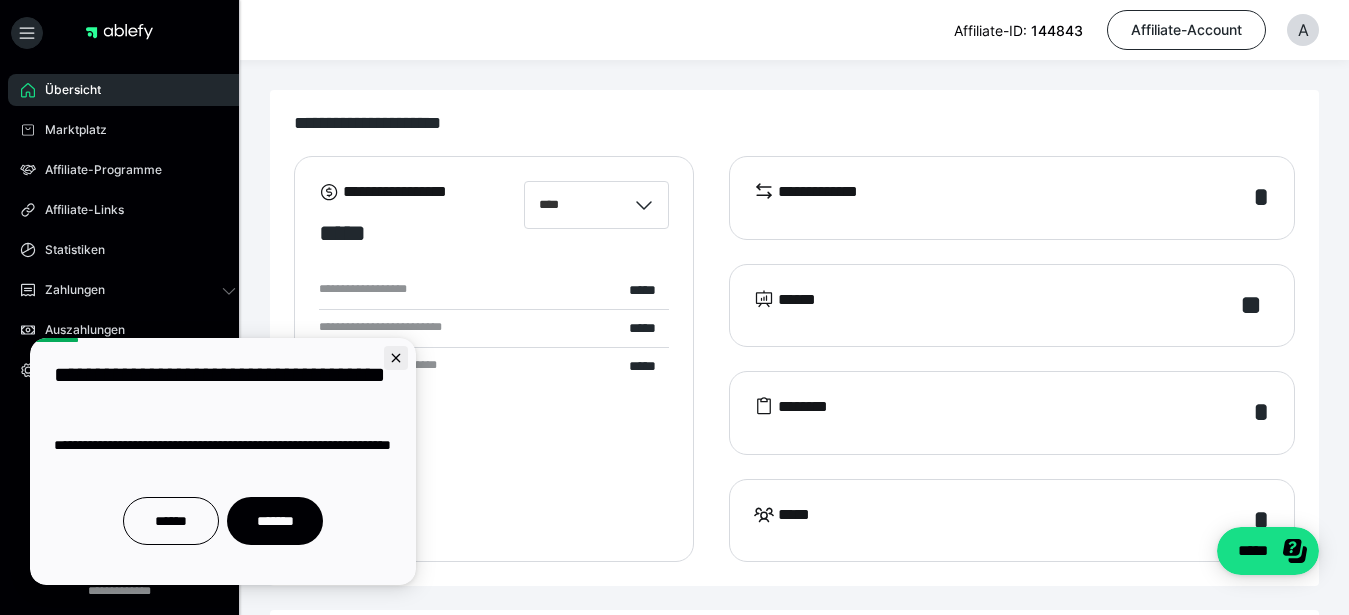 click 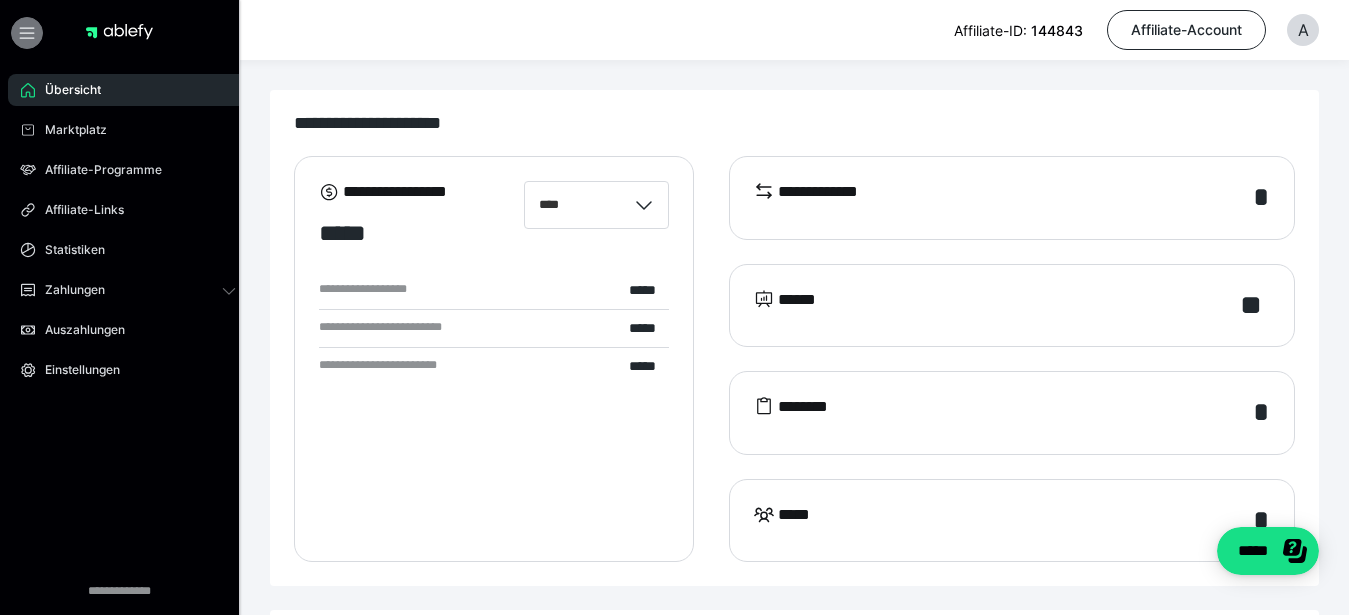 click 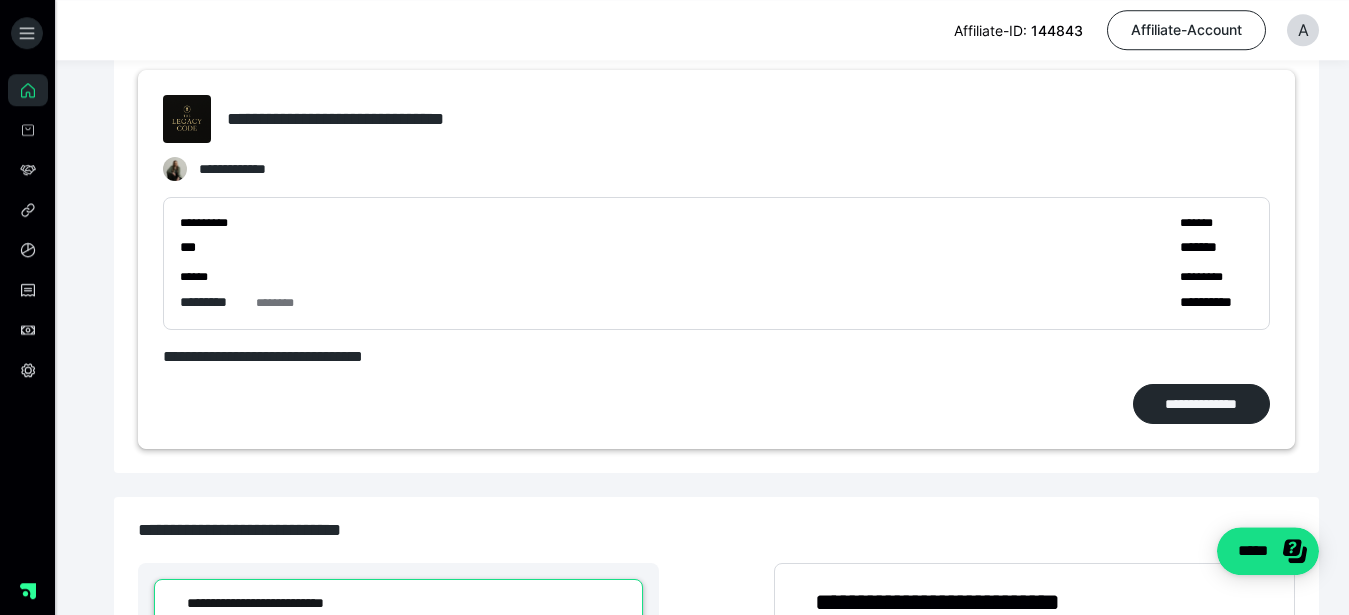 scroll, scrollTop: 510, scrollLeft: 0, axis: vertical 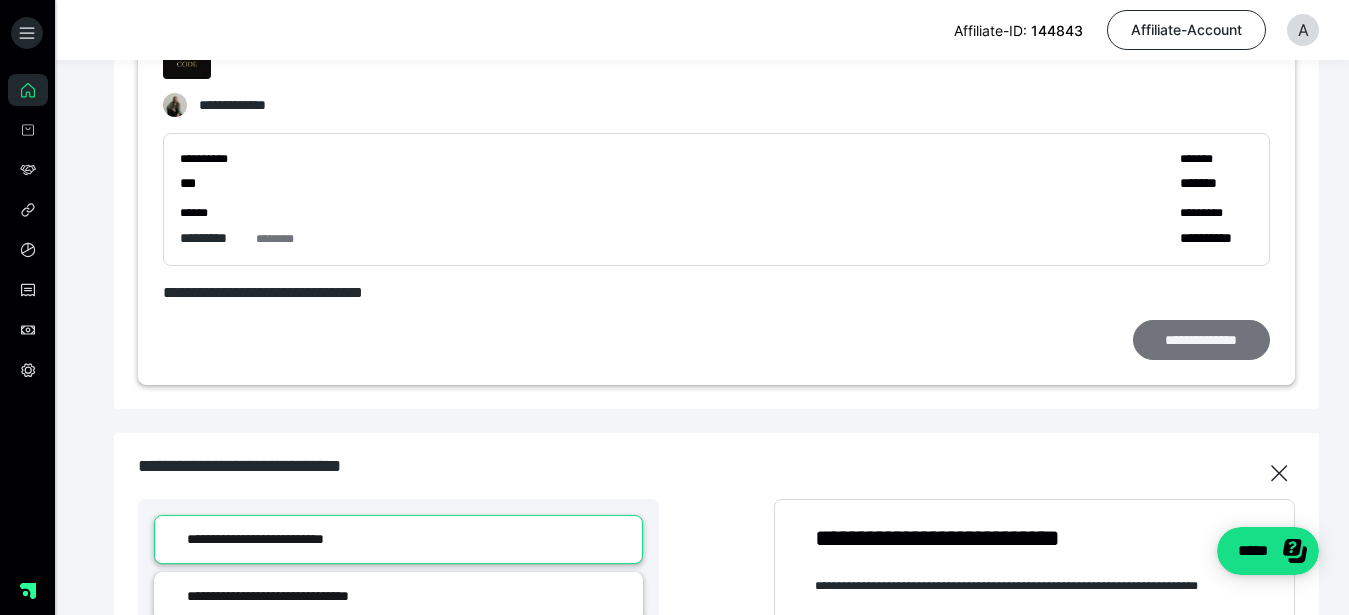 click on "**********" at bounding box center [1201, 340] 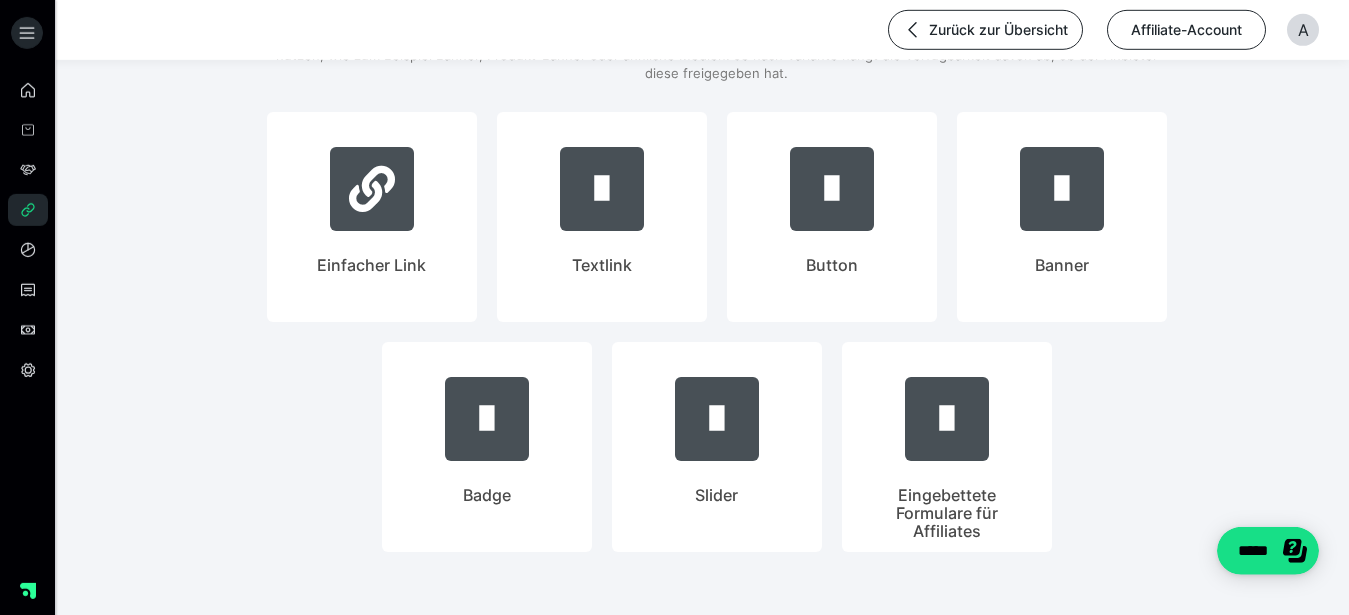 scroll, scrollTop: 102, scrollLeft: 0, axis: vertical 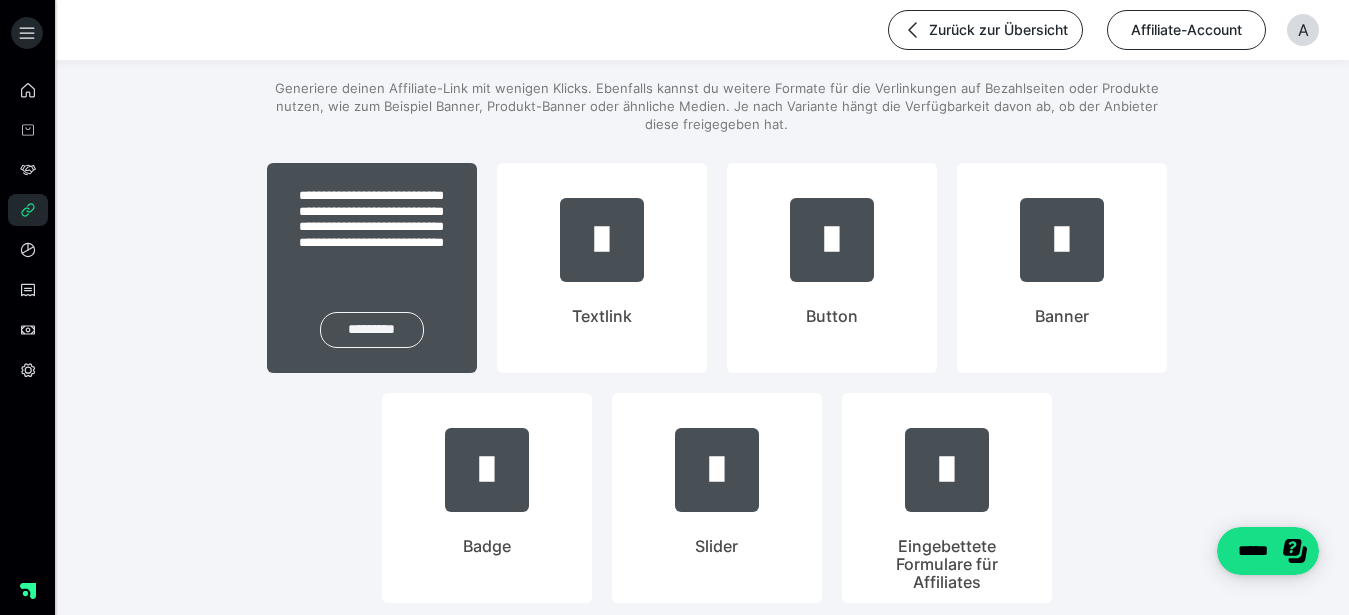 click on "*********" at bounding box center [372, 330] 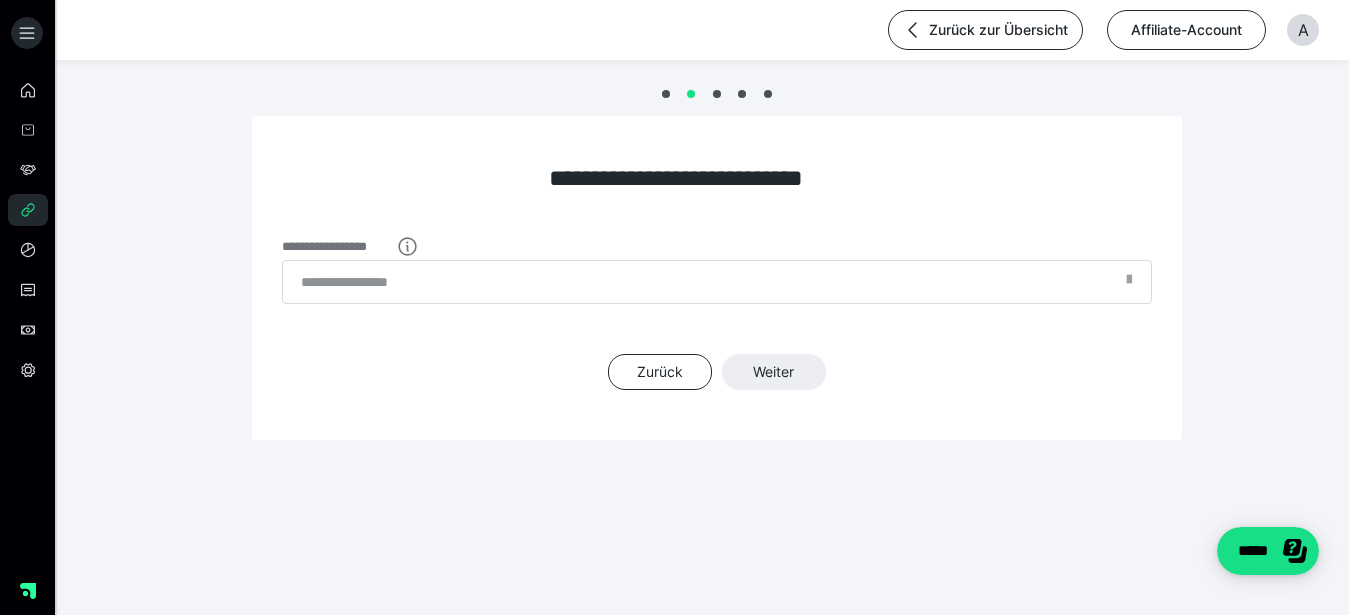 scroll, scrollTop: 0, scrollLeft: 0, axis: both 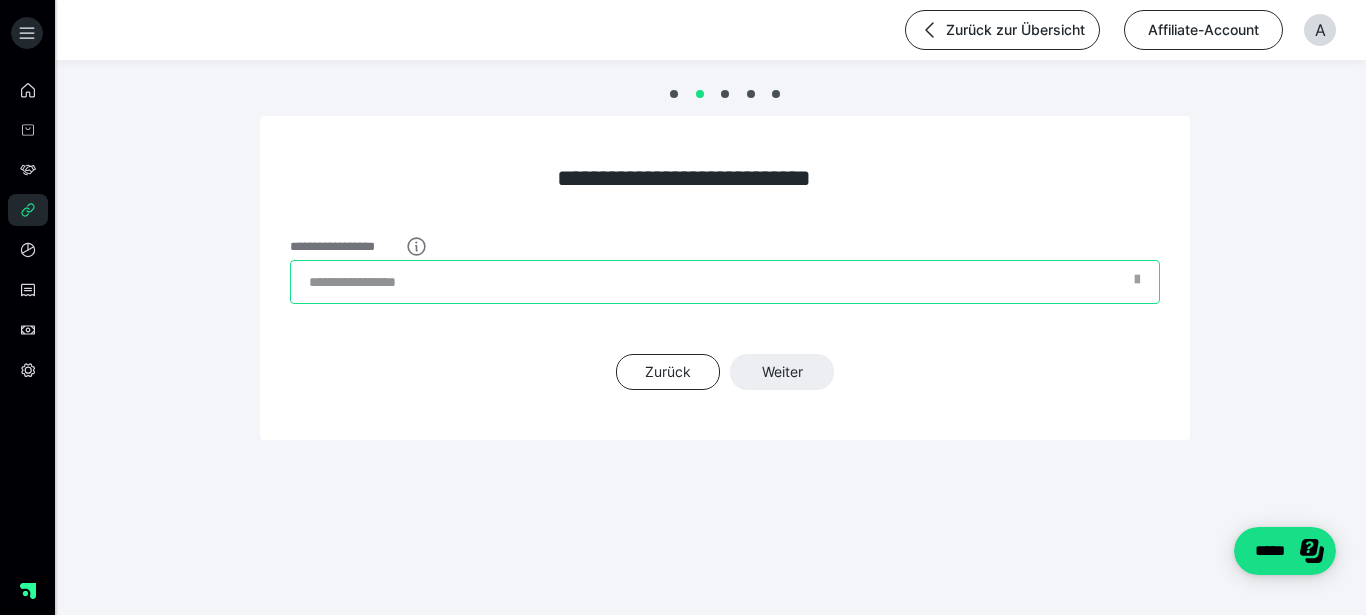 click on "**********" at bounding box center [725, 282] 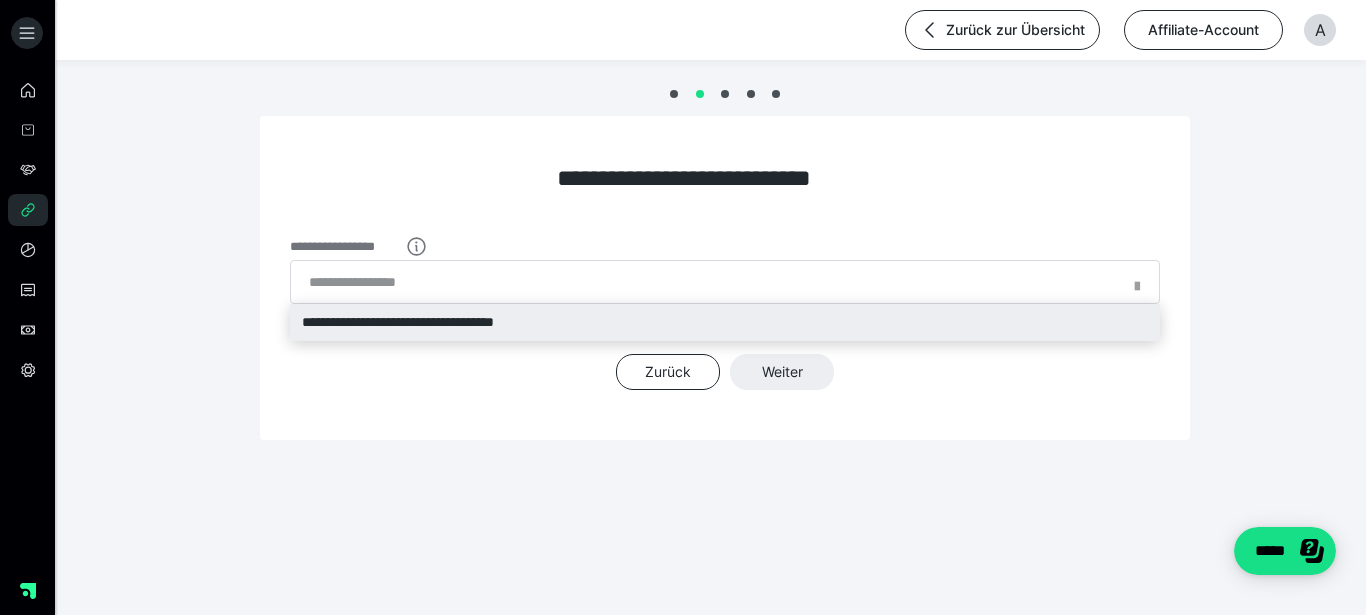 click on "**********" at bounding box center [725, 322] 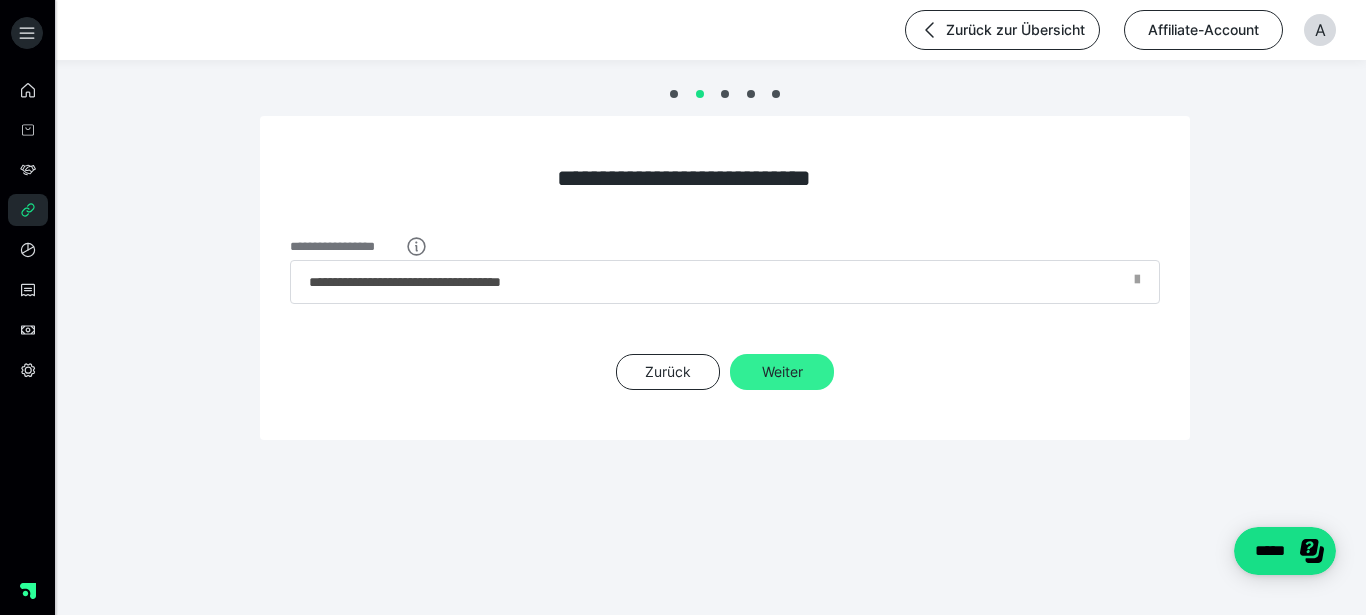 click on "Weiter" at bounding box center [782, 372] 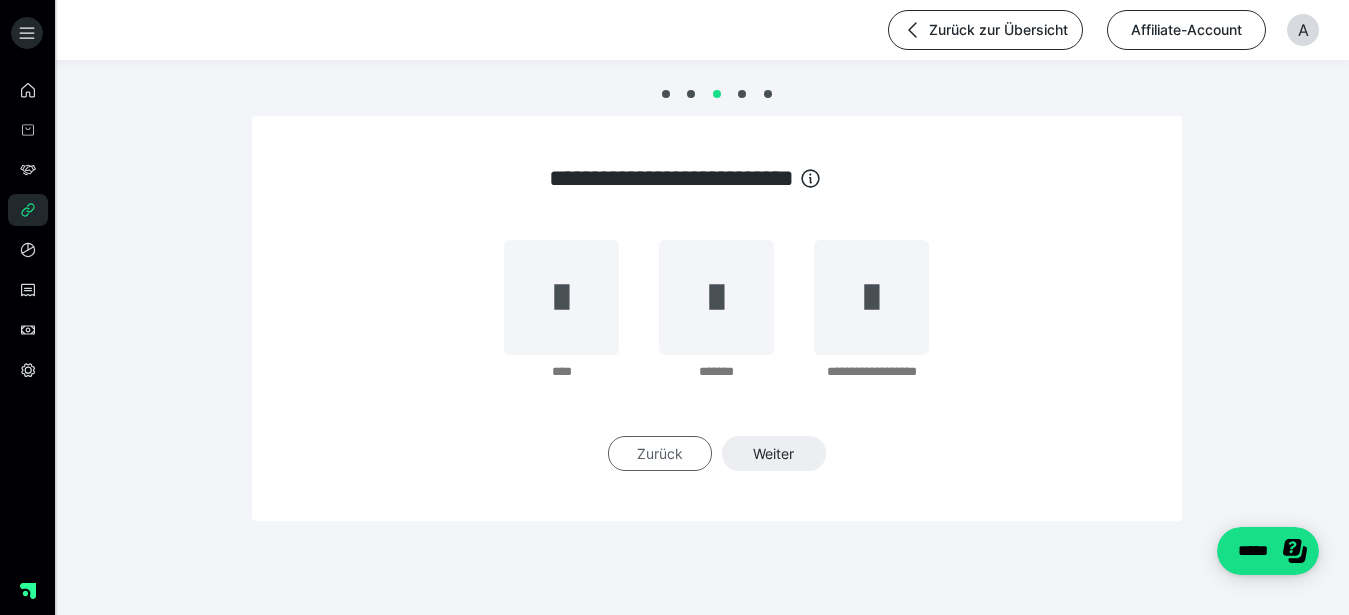 click on "Zurück" at bounding box center [660, 454] 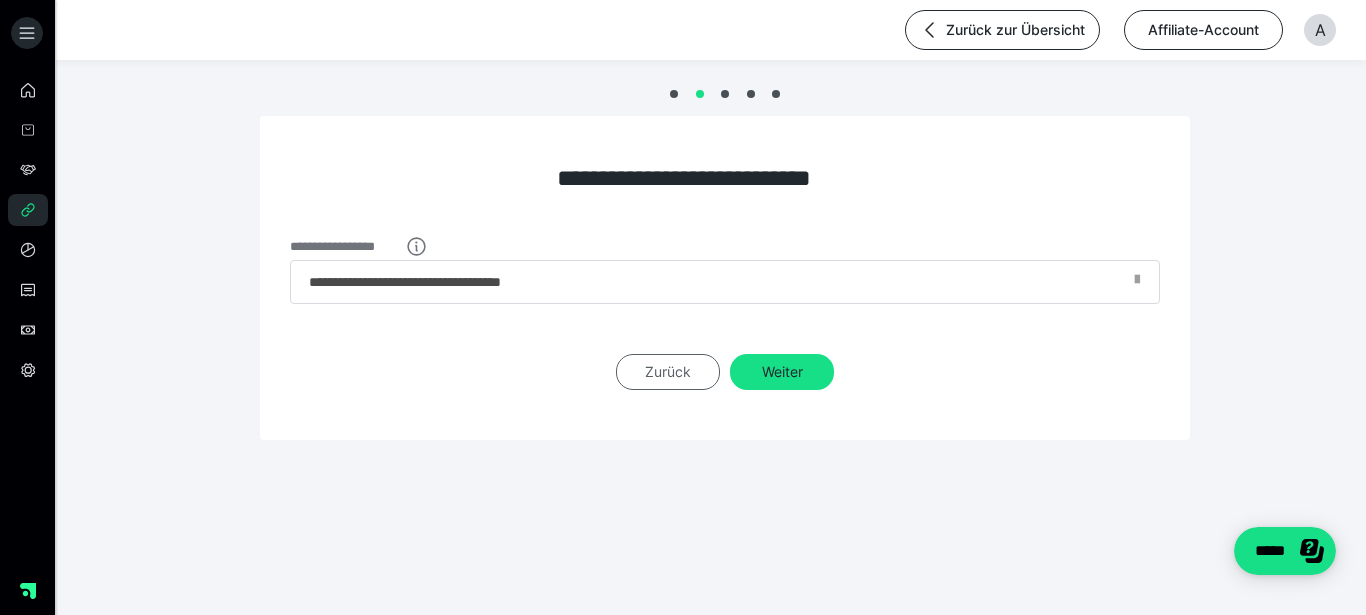 click on "Zurück" at bounding box center [668, 372] 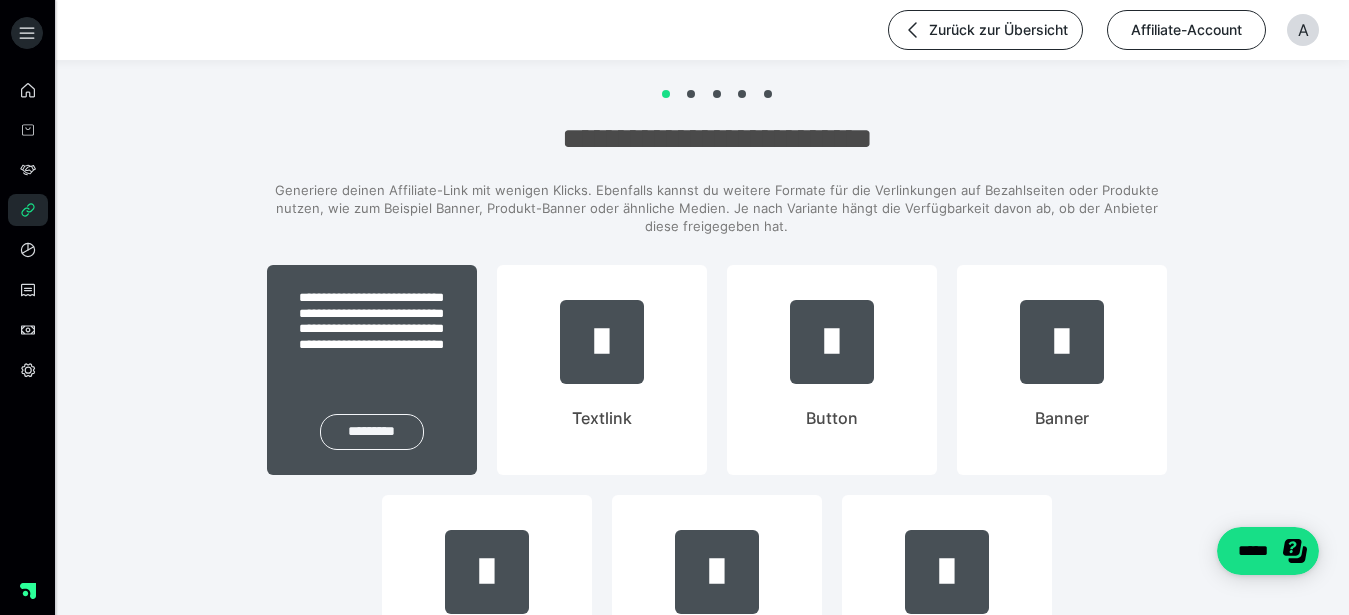 click on "*********" at bounding box center (372, 432) 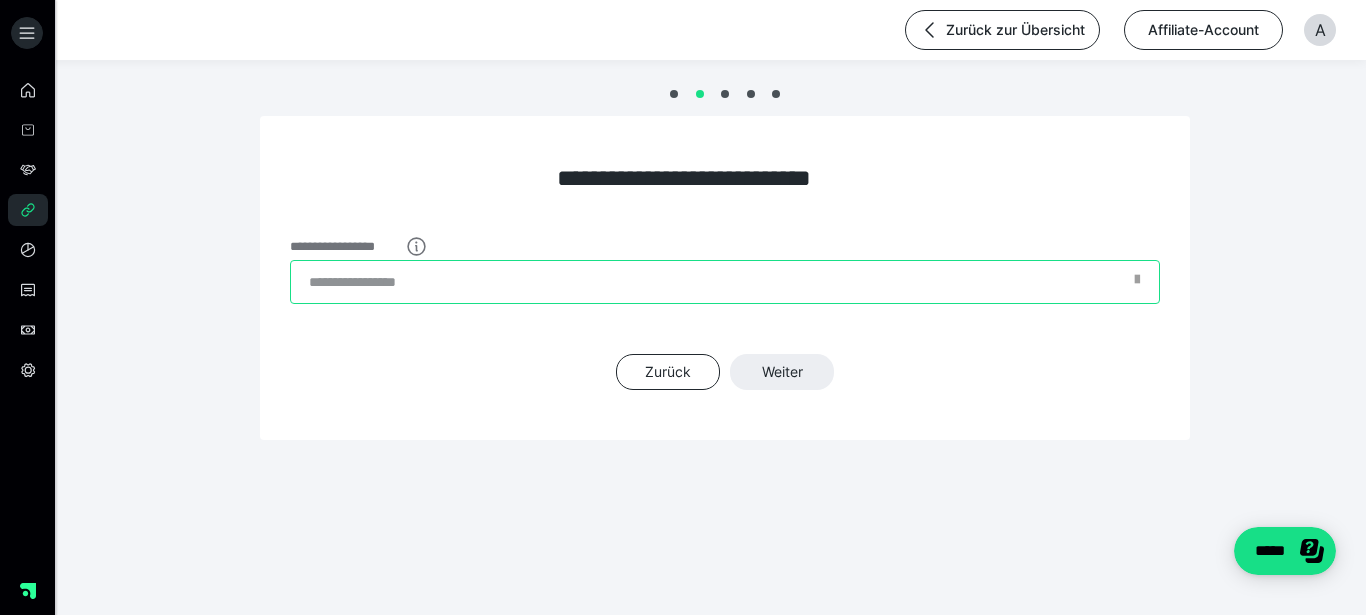 click on "**********" at bounding box center [725, 282] 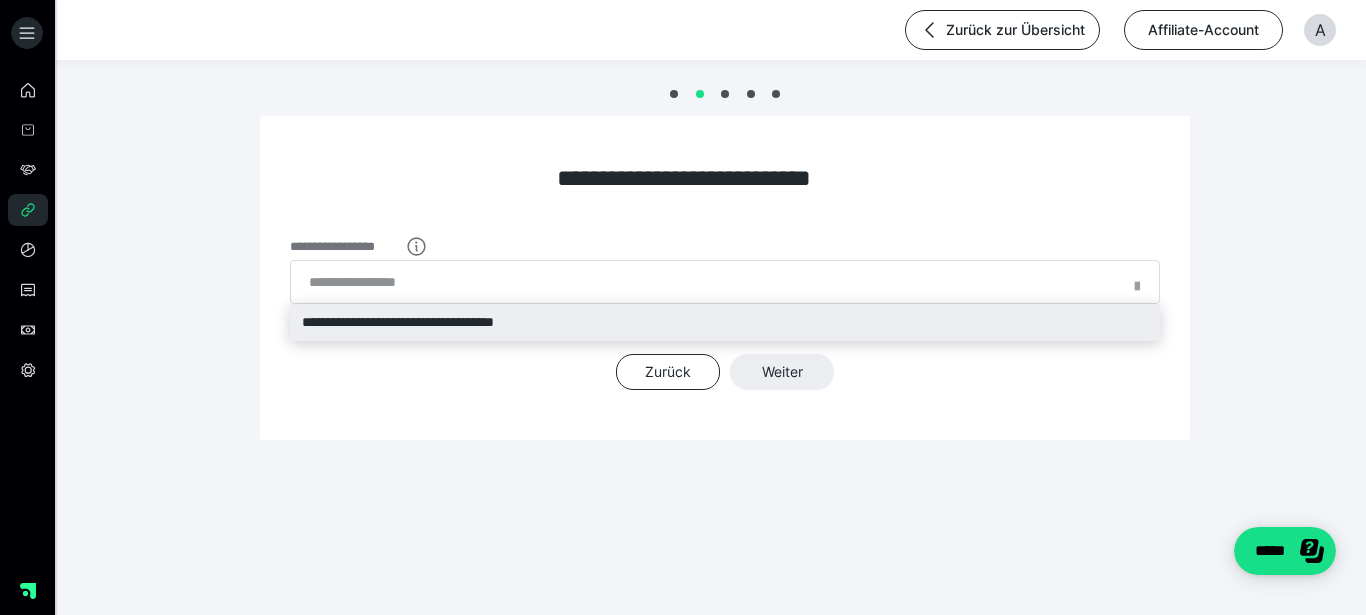 click on "**********" at bounding box center (725, 322) 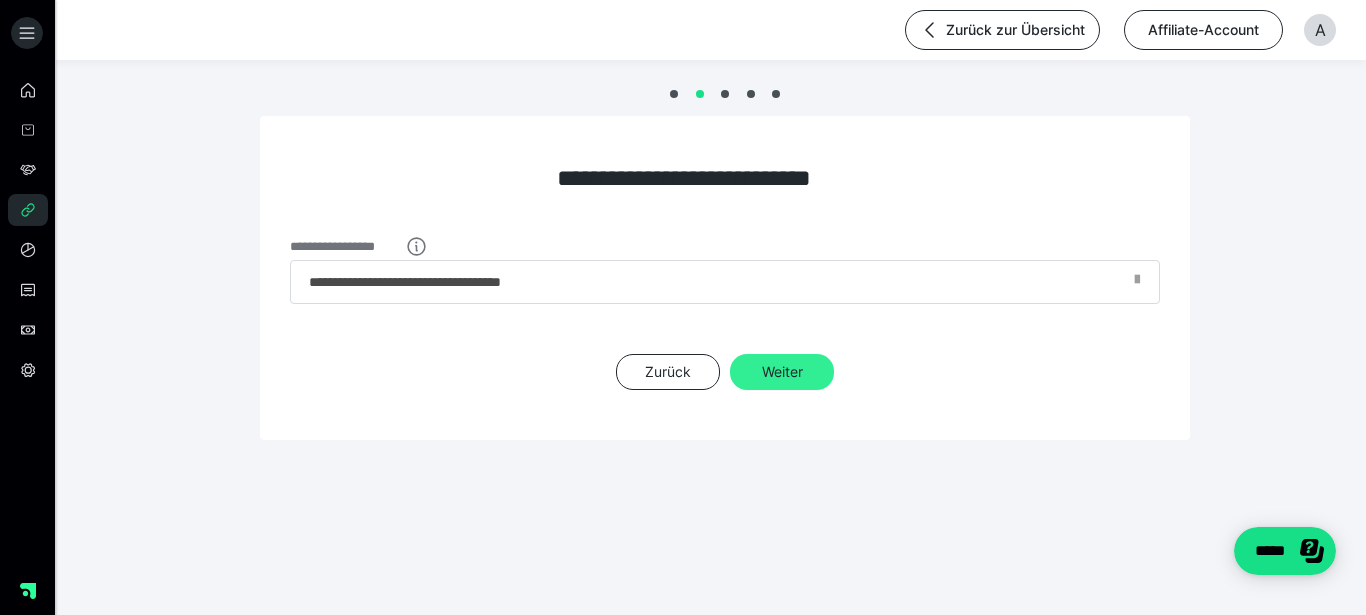 click on "Weiter" at bounding box center (782, 372) 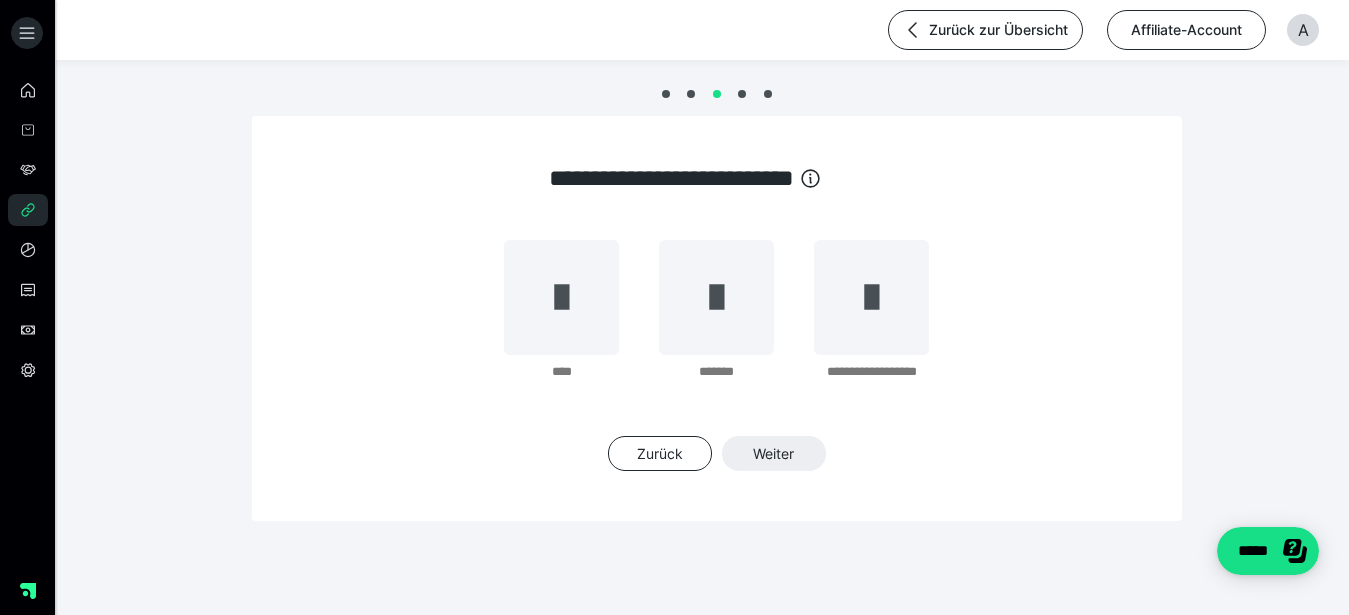 click on "Zurück Weiter" at bounding box center (717, 454) 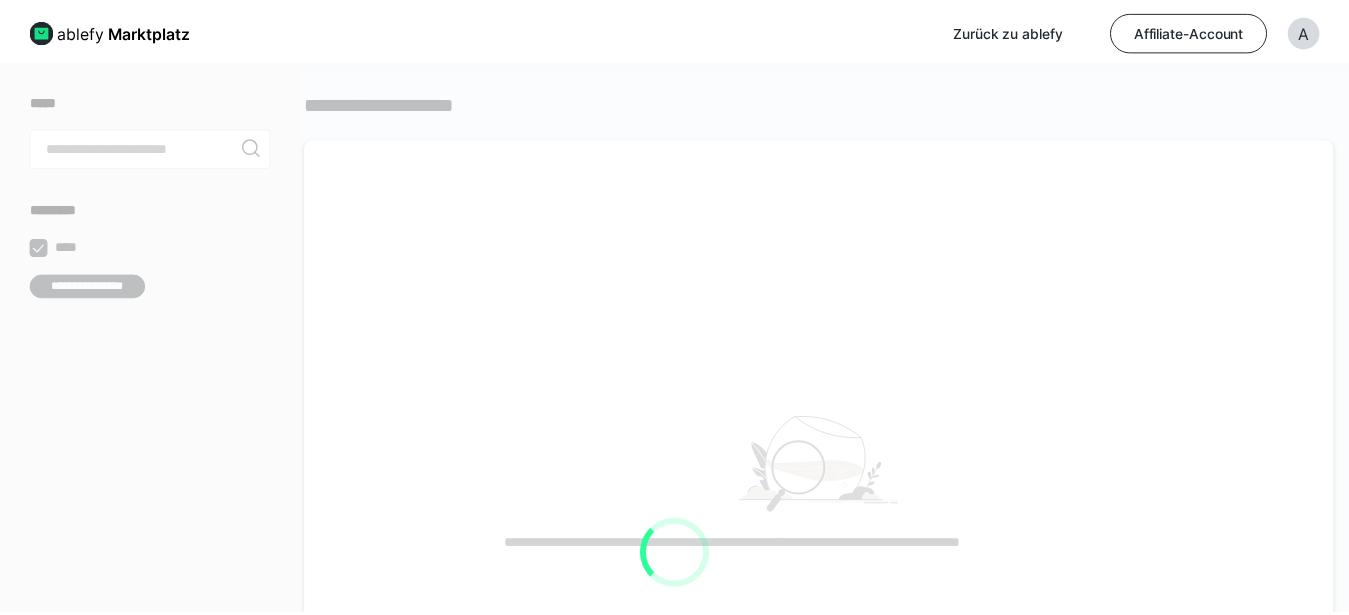 scroll, scrollTop: 0, scrollLeft: 0, axis: both 